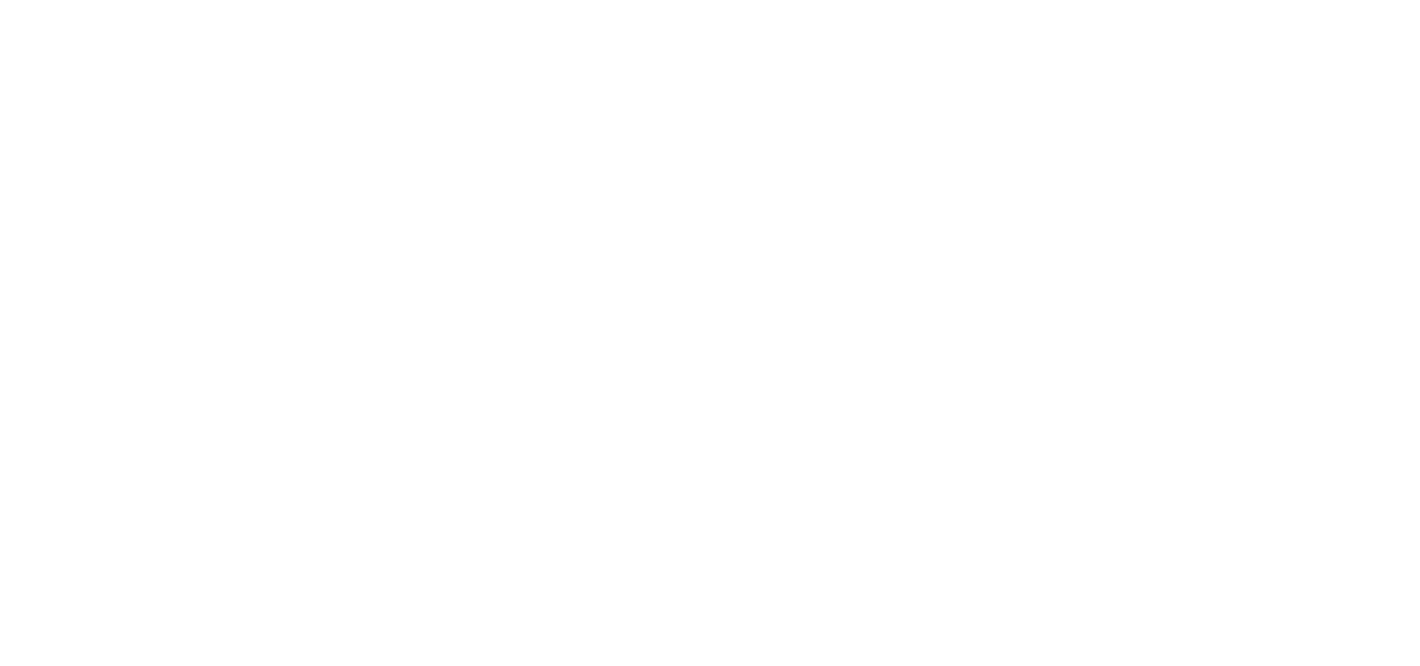 scroll, scrollTop: 0, scrollLeft: 0, axis: both 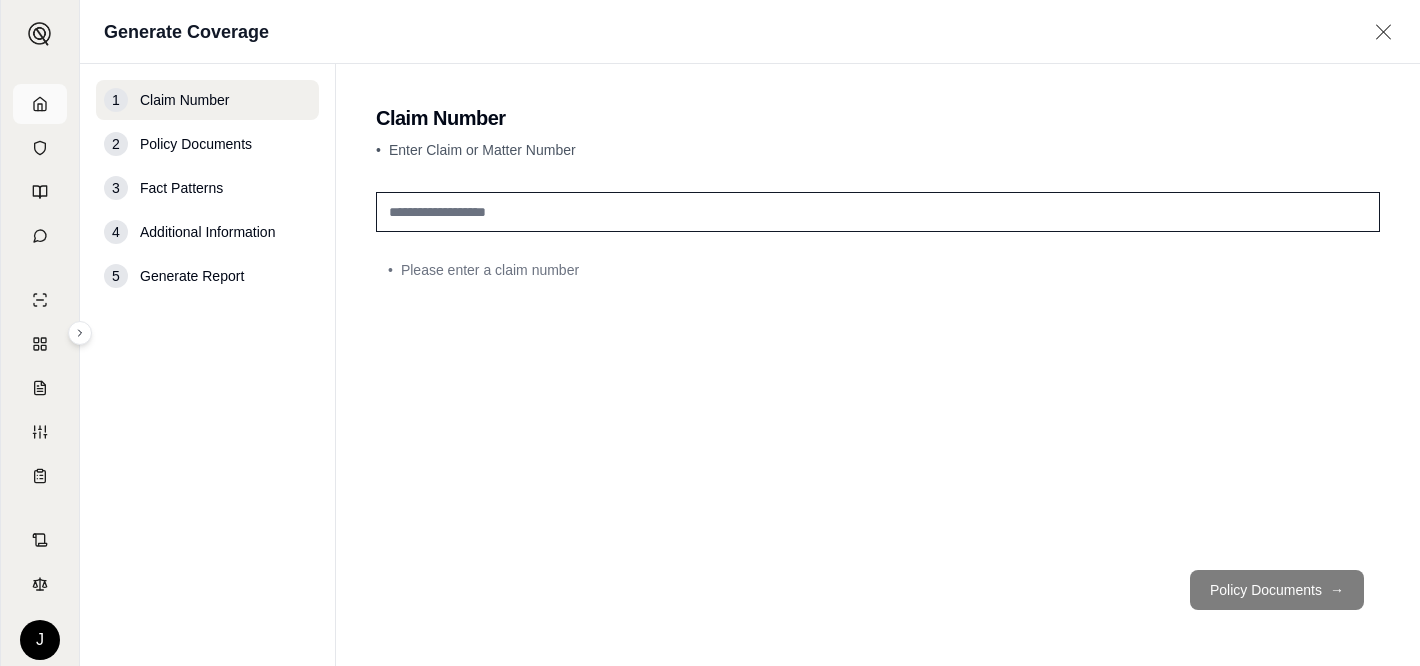 click at bounding box center [40, 104] 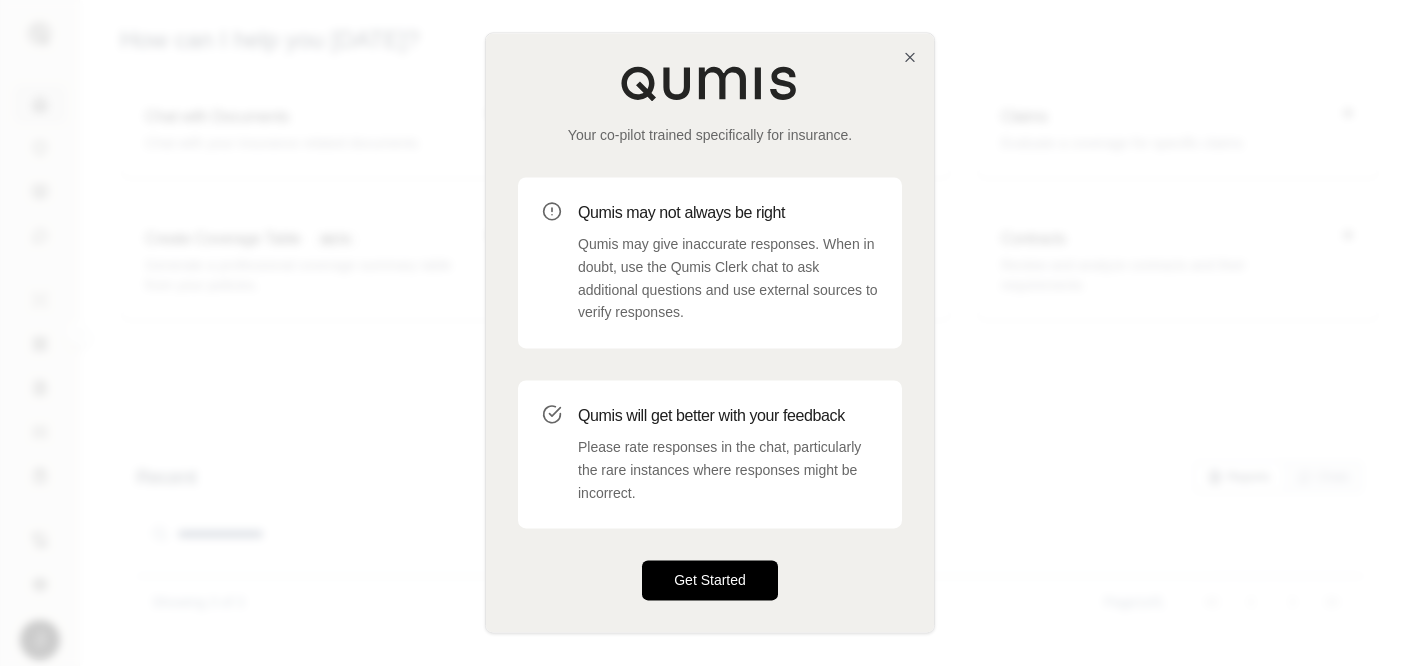 click on "Get Started" at bounding box center [710, 581] 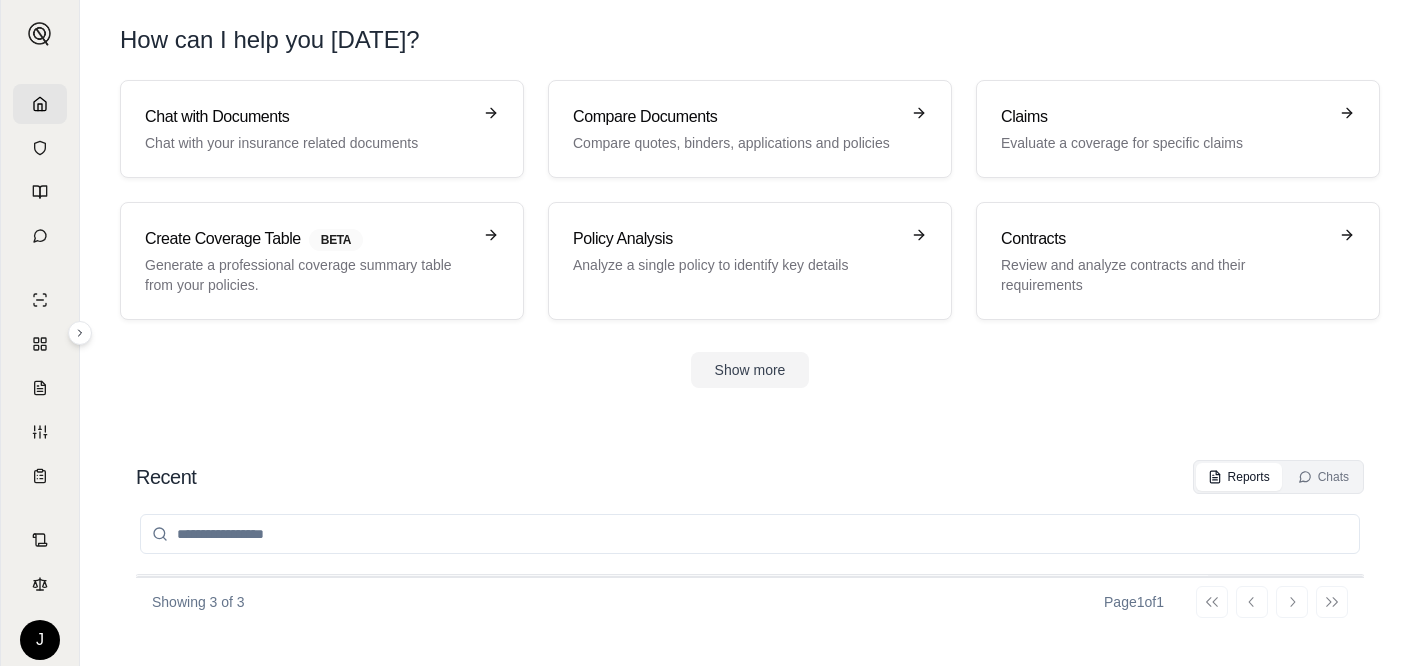 click at bounding box center [750, 534] 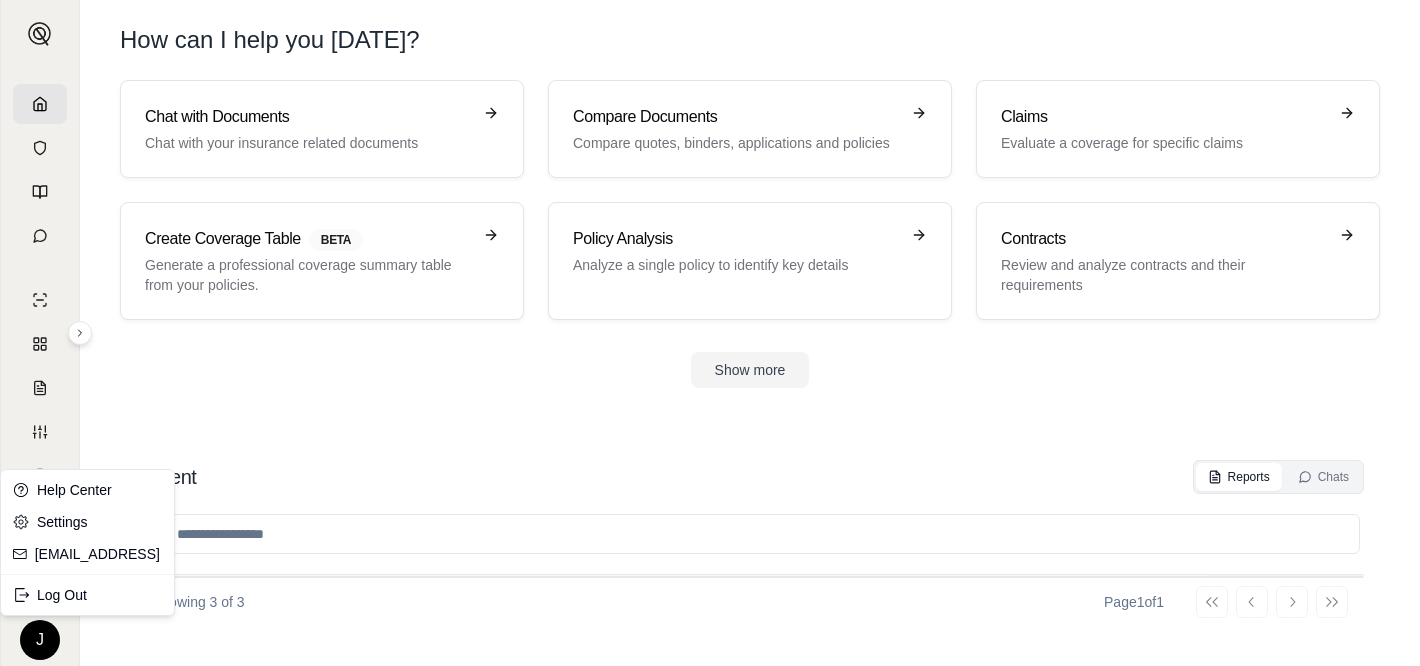 click on "J How can I help you [DATE]? Chat with Documents Chat with your insurance related documents Compare Documents Compare quotes, binders, applications and policies Claims Evaluate a coverage for specific claims Create Coverage Table BETA Generate a professional coverage summary table from your policies. Policy Analysis Analyze a single policy to identify key details Contracts Review and analyze contracts and their requirements Show more Recent Reports Chats Name Files Report Type Last modified Analysis of Orchard Park Lawsuit Claims Against [PERSON_NAME] Fire Policy new summon.pdf KIN-DP-FL-253592664 Packet for Mortgagee.pdf Claims [DATE] 10:13 AM Claim Analysis for [PERSON_NAME] Homeowners Policy regarding [PERSON_NAME] Incident TatPolicy.pdf Untitled document.pdf Claims [DATE] 09:31 AM [PERSON_NAME] Homeowners Liability Claim Analysis for [PERSON_NAME] Injury Complaint.pdf KIN-HO-FL-150091205 Renewal Packet for Mortgagee.pdf Claims [DATE] 08:17 AM Showing 3 of 3 Page  1 1" at bounding box center [710, 333] 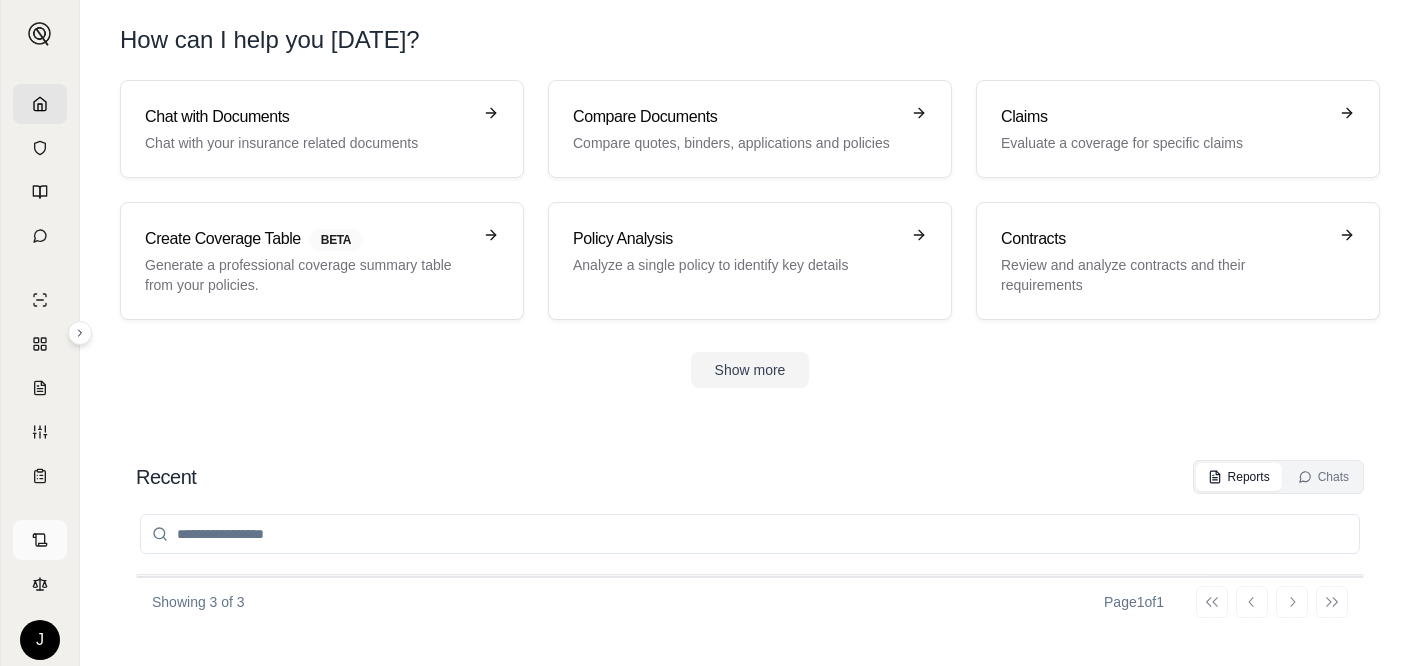 click at bounding box center (40, 540) 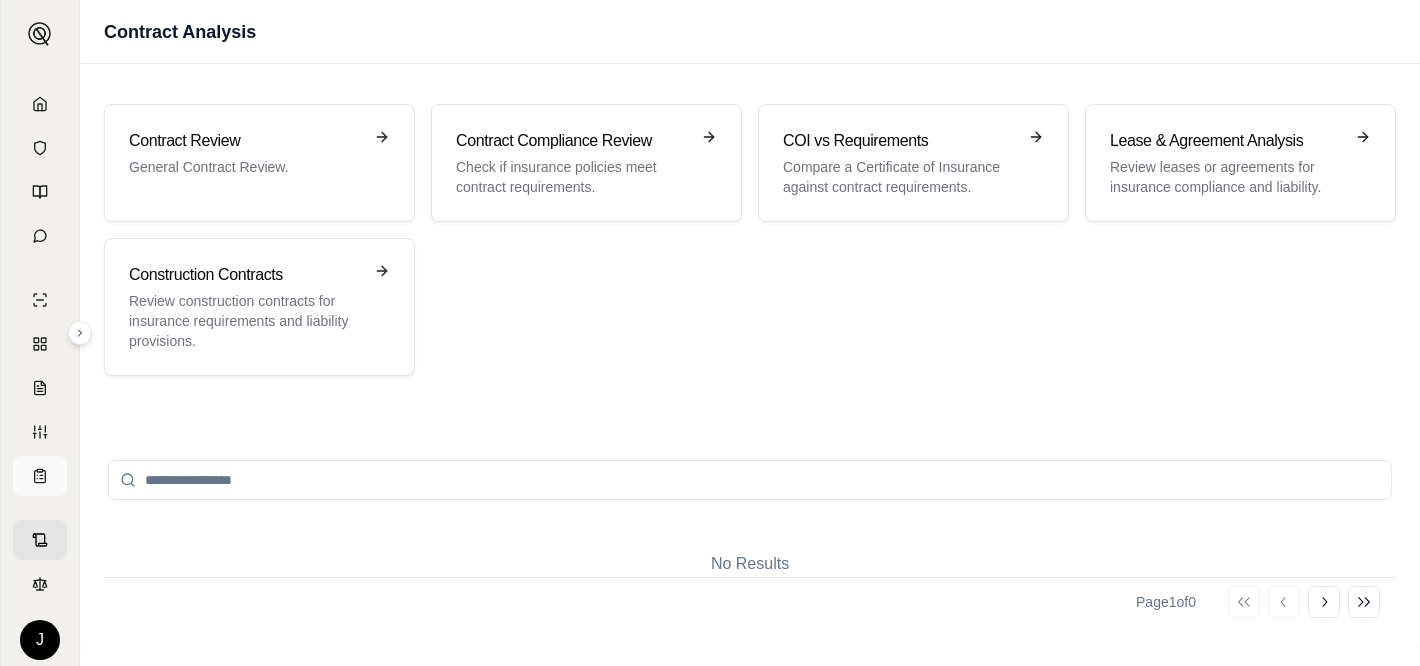 click 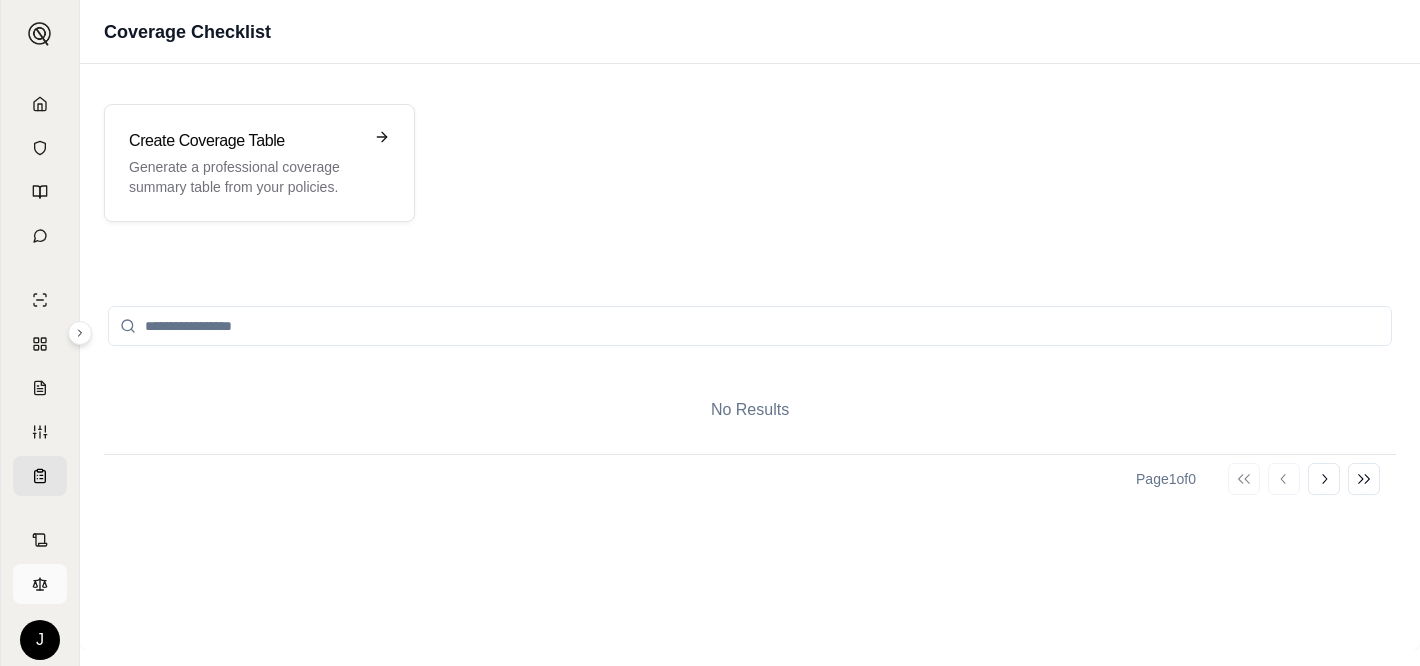 click at bounding box center [40, 584] 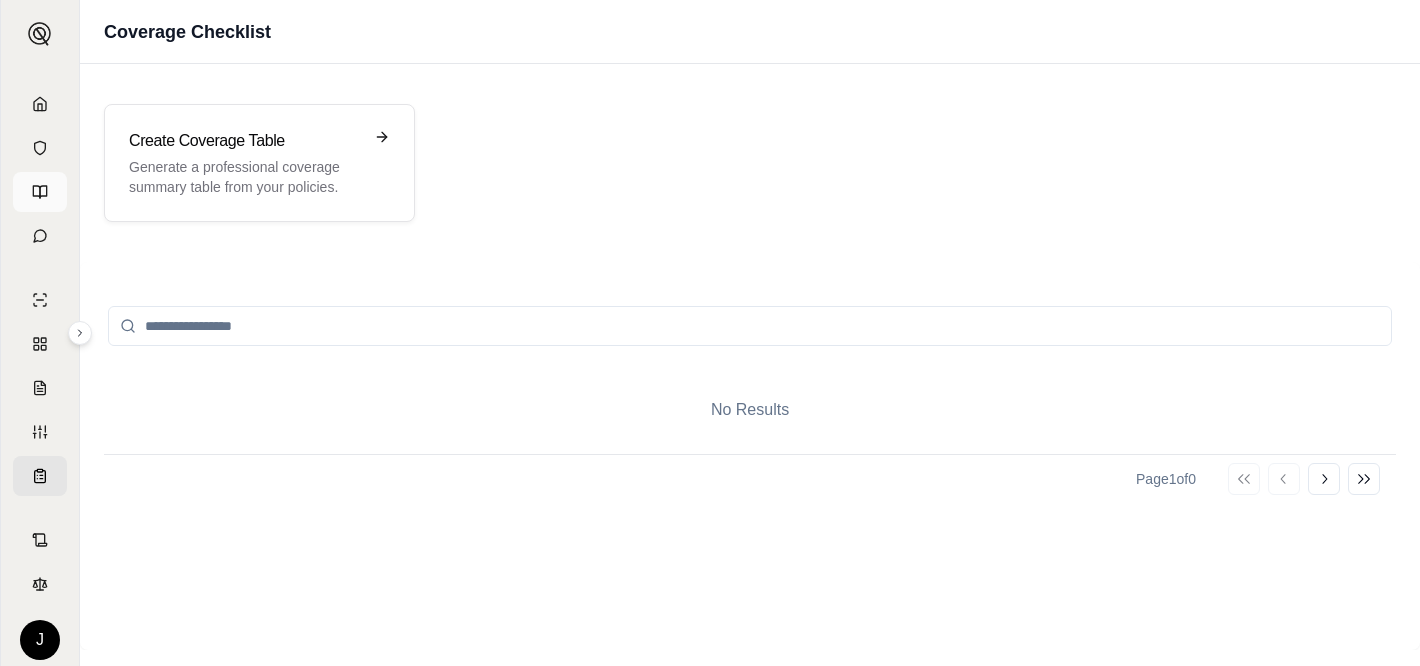 click at bounding box center (40, 192) 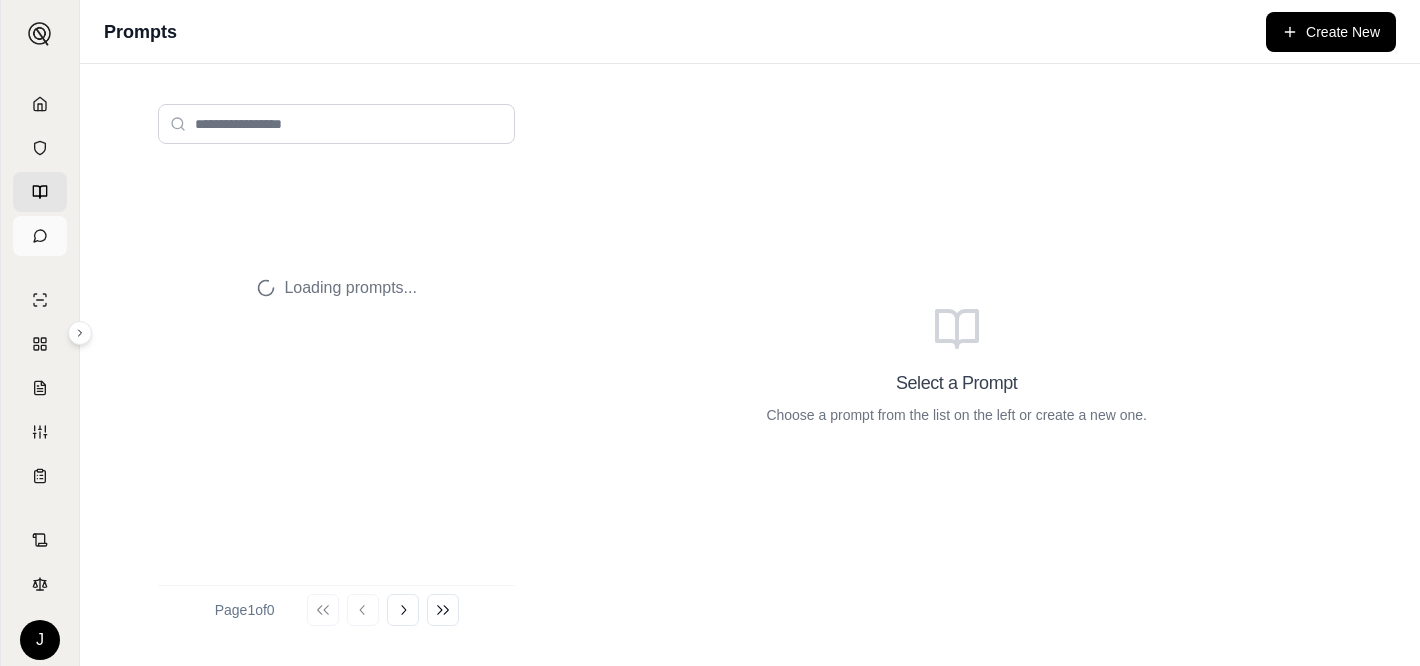click 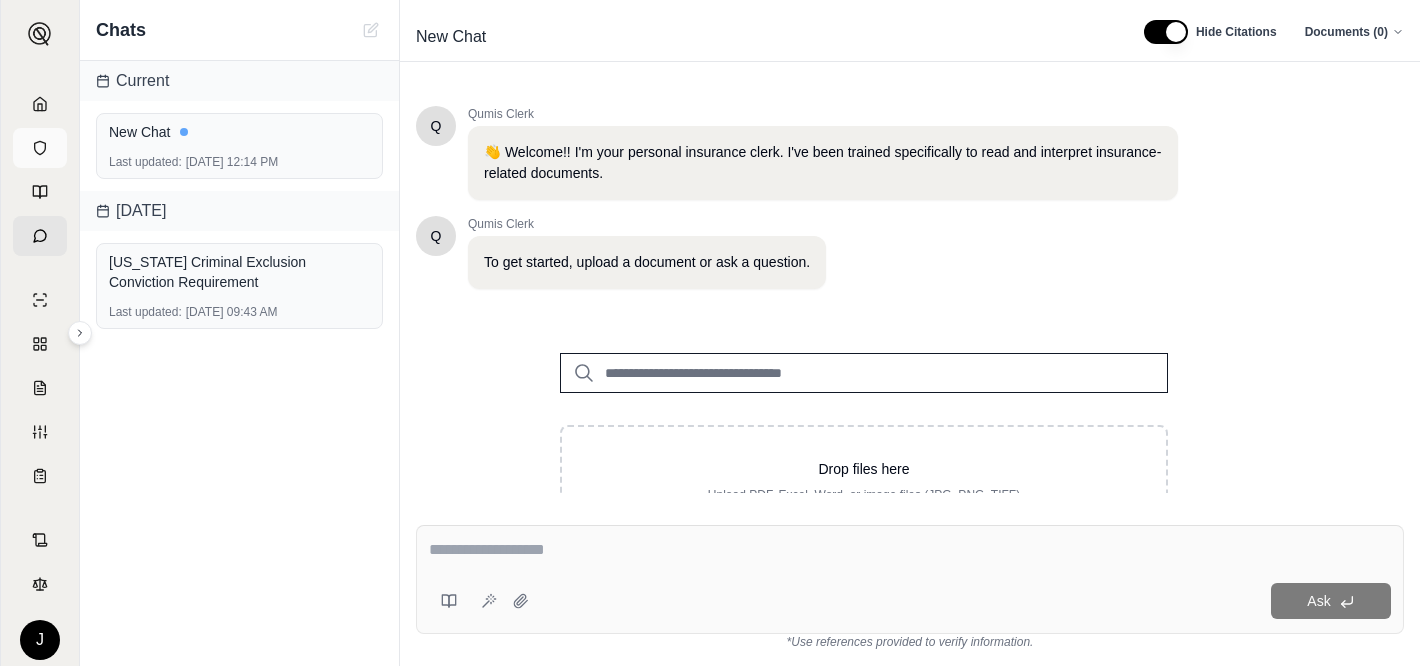 click at bounding box center [40, 148] 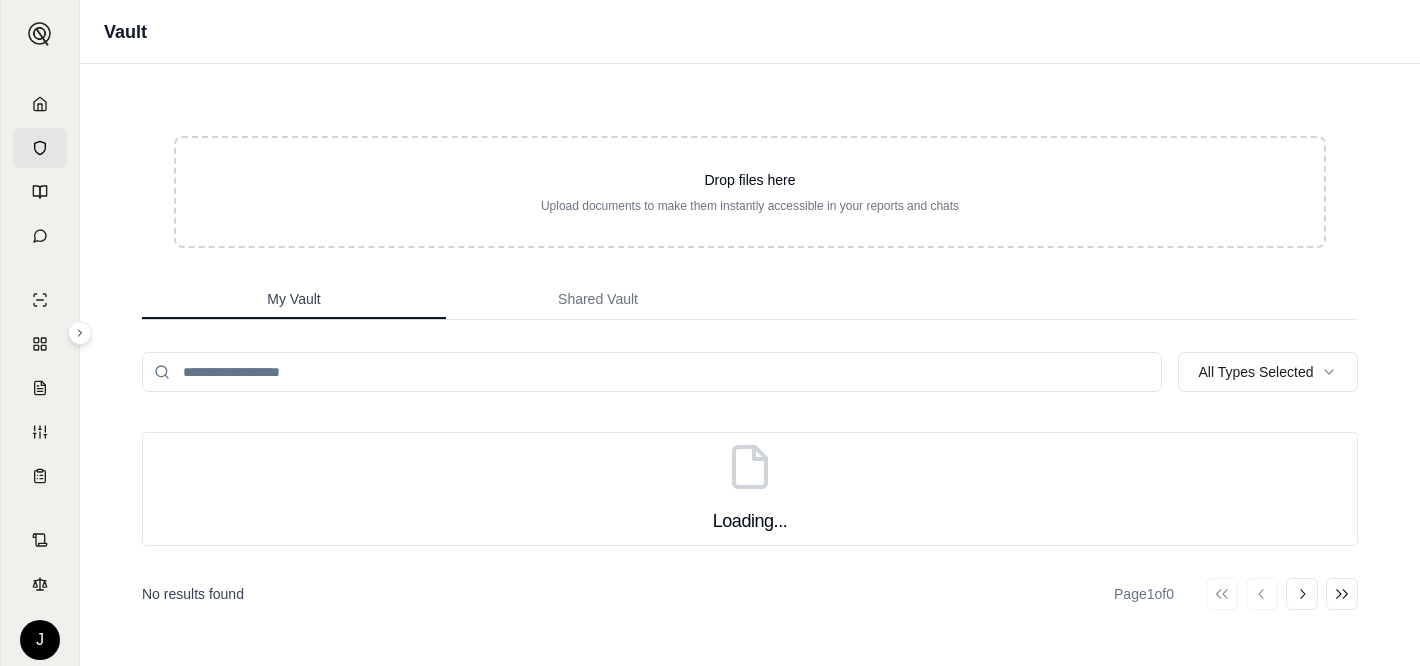 click on "My Vault" at bounding box center (293, 299) 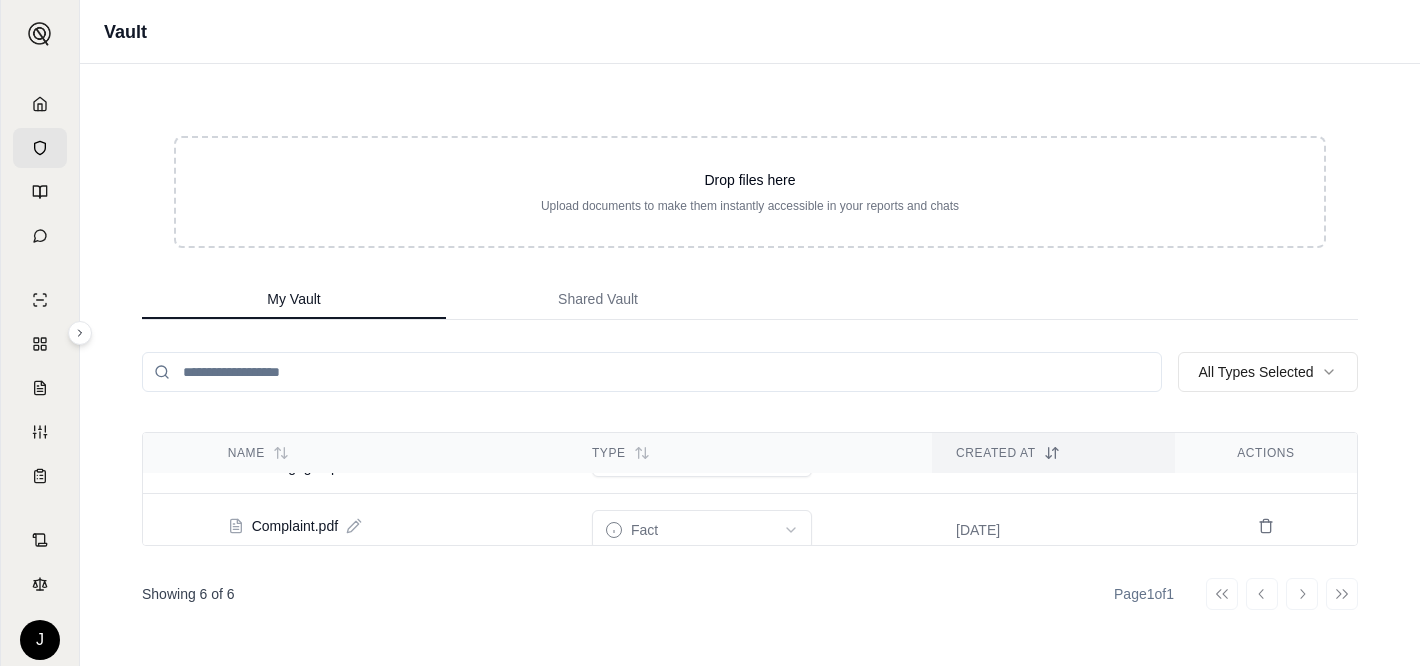 scroll, scrollTop: 366, scrollLeft: 0, axis: vertical 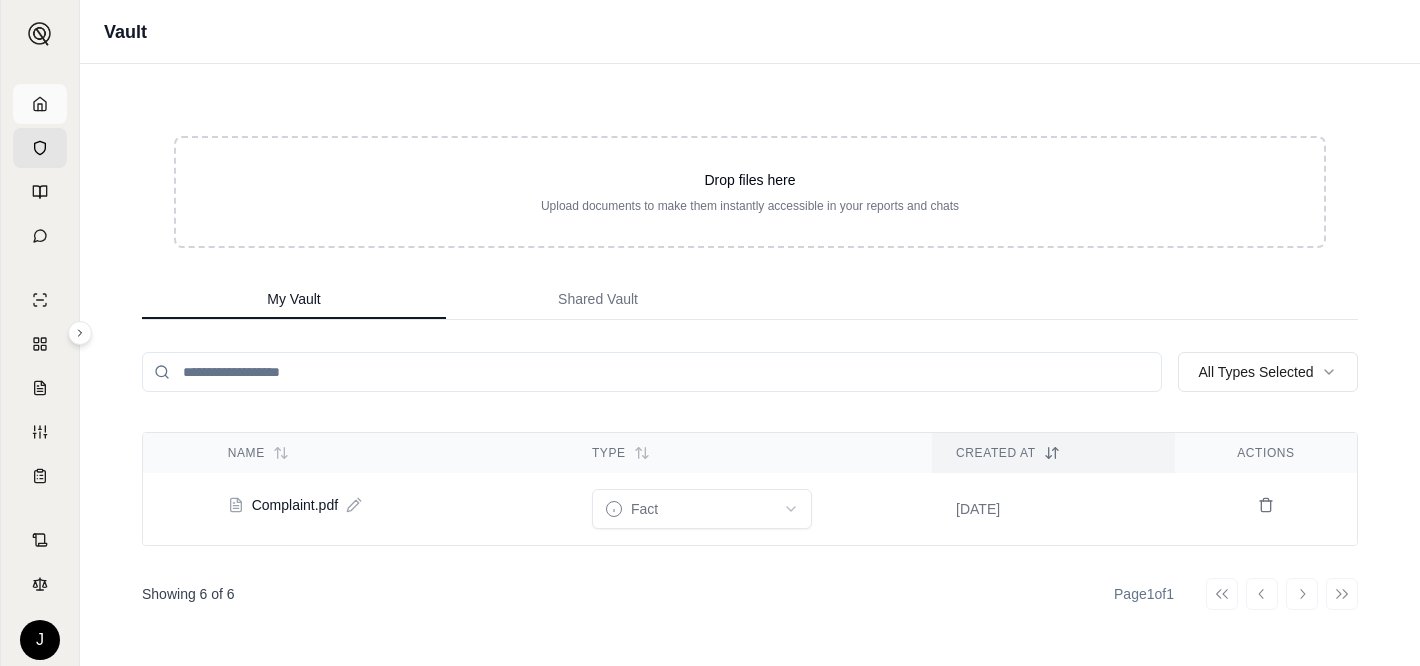 click at bounding box center (40, 104) 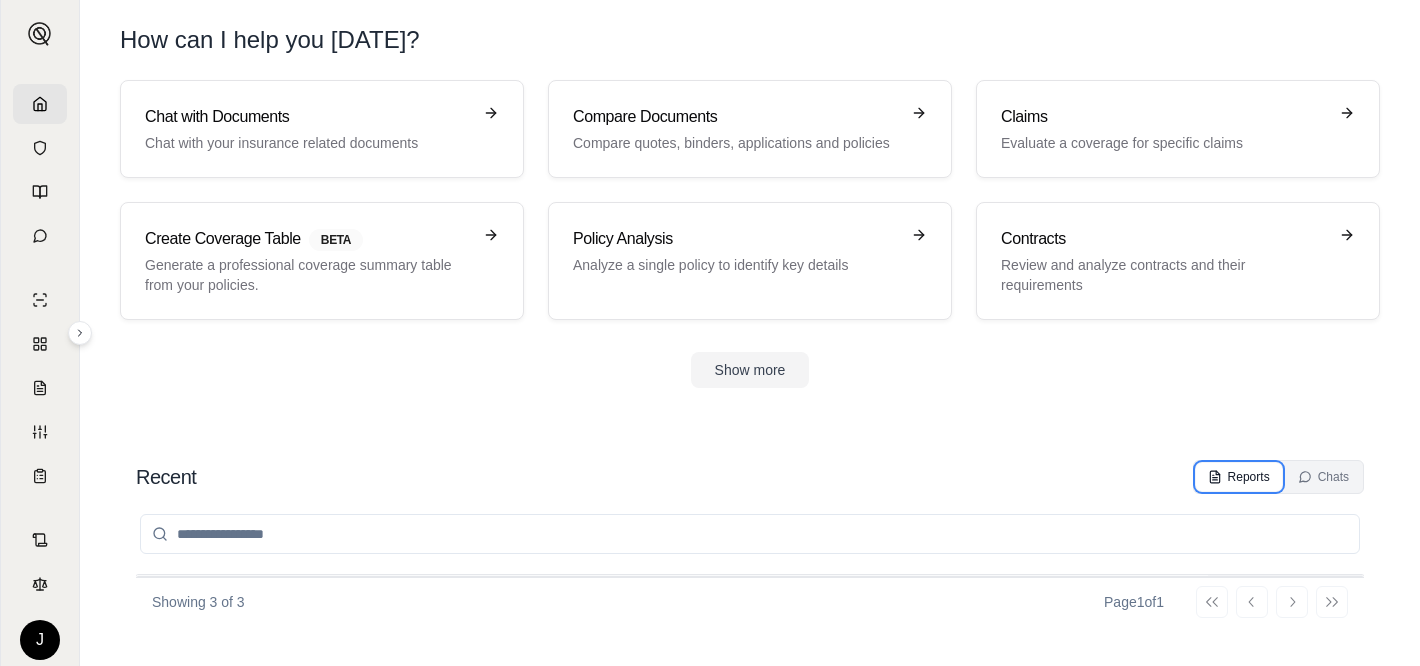 click on "Reports" at bounding box center (1239, 477) 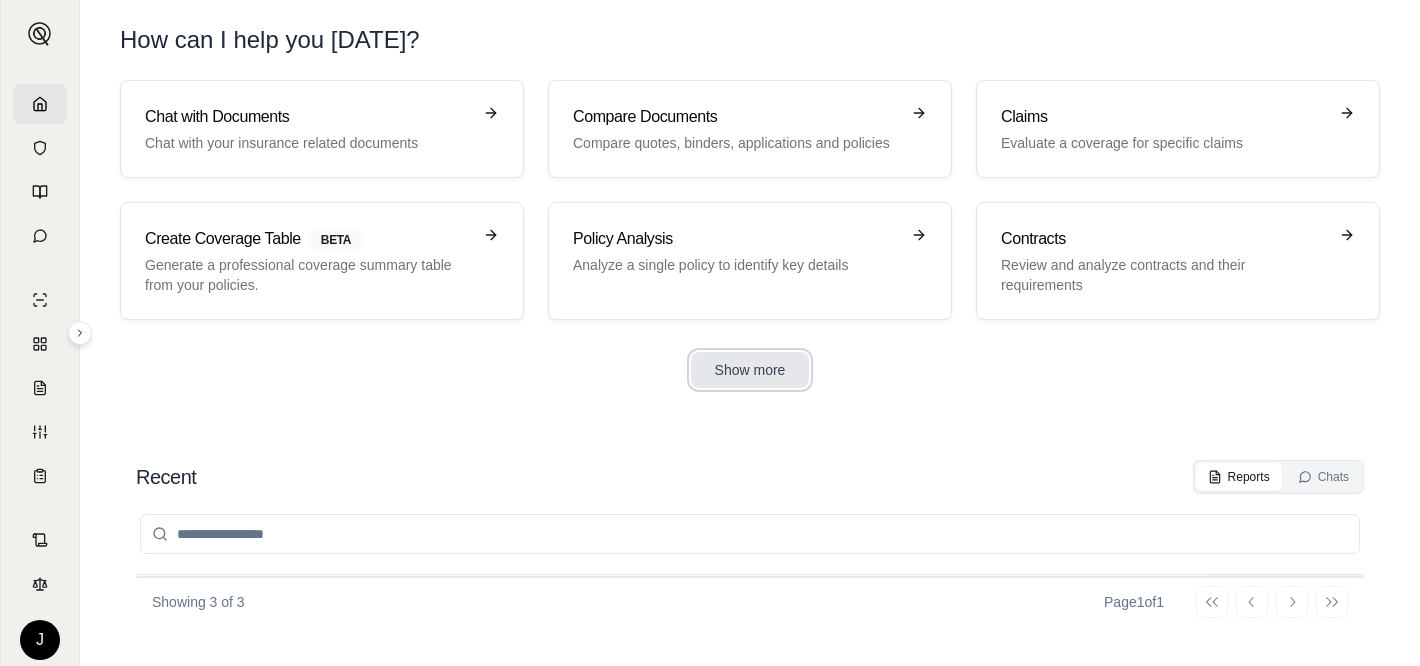 click on "Show more" at bounding box center [750, 370] 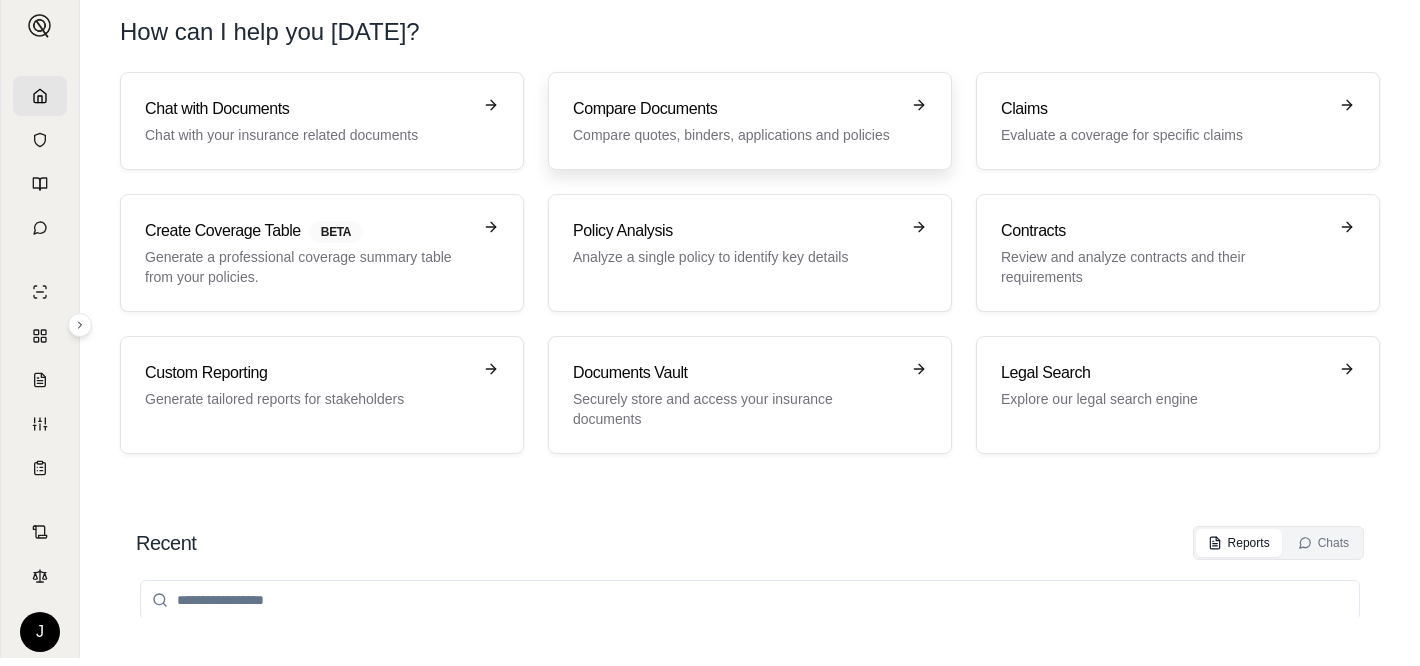 scroll, scrollTop: 0, scrollLeft: 0, axis: both 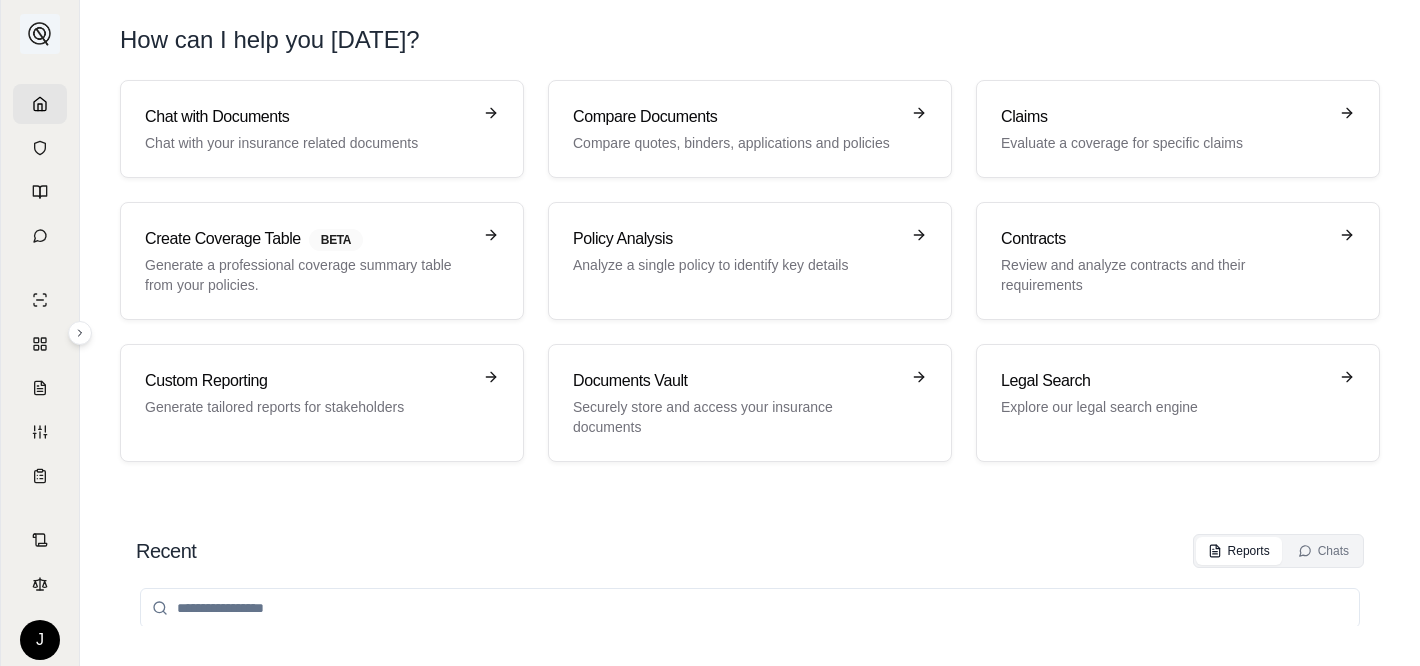 click at bounding box center (40, 34) 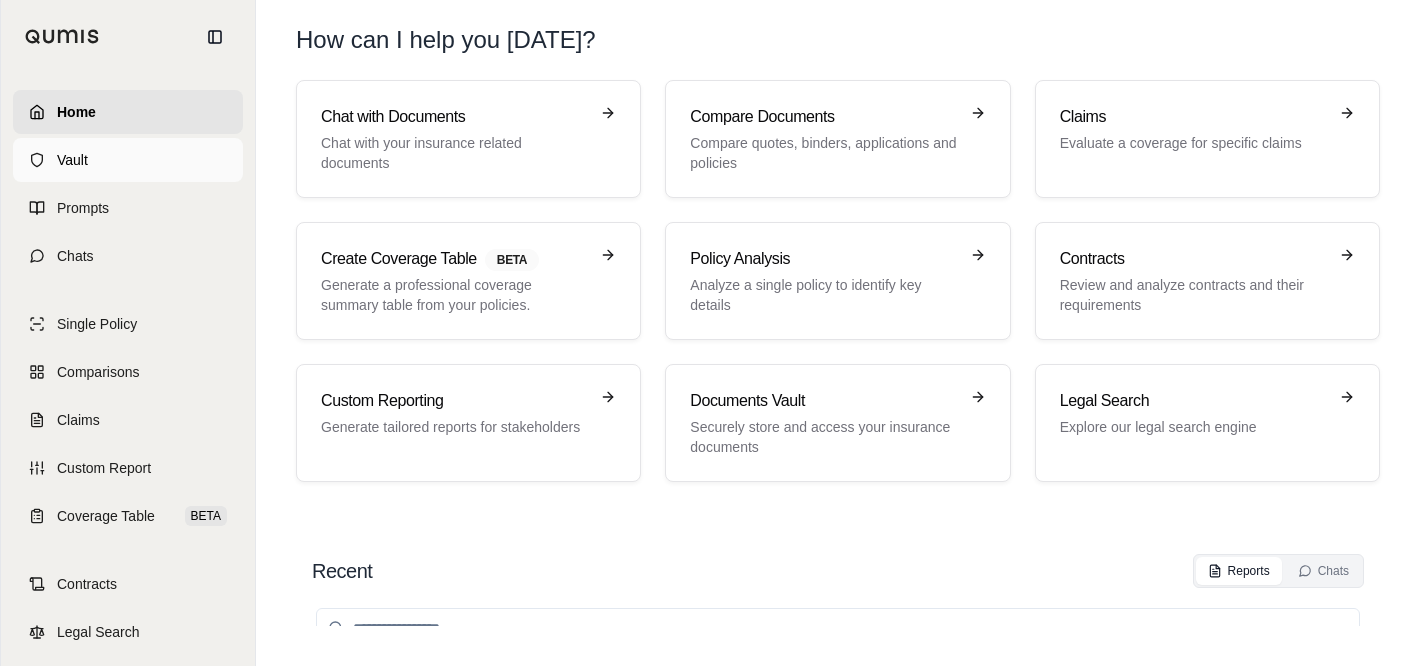 click on "Vault" at bounding box center [72, 160] 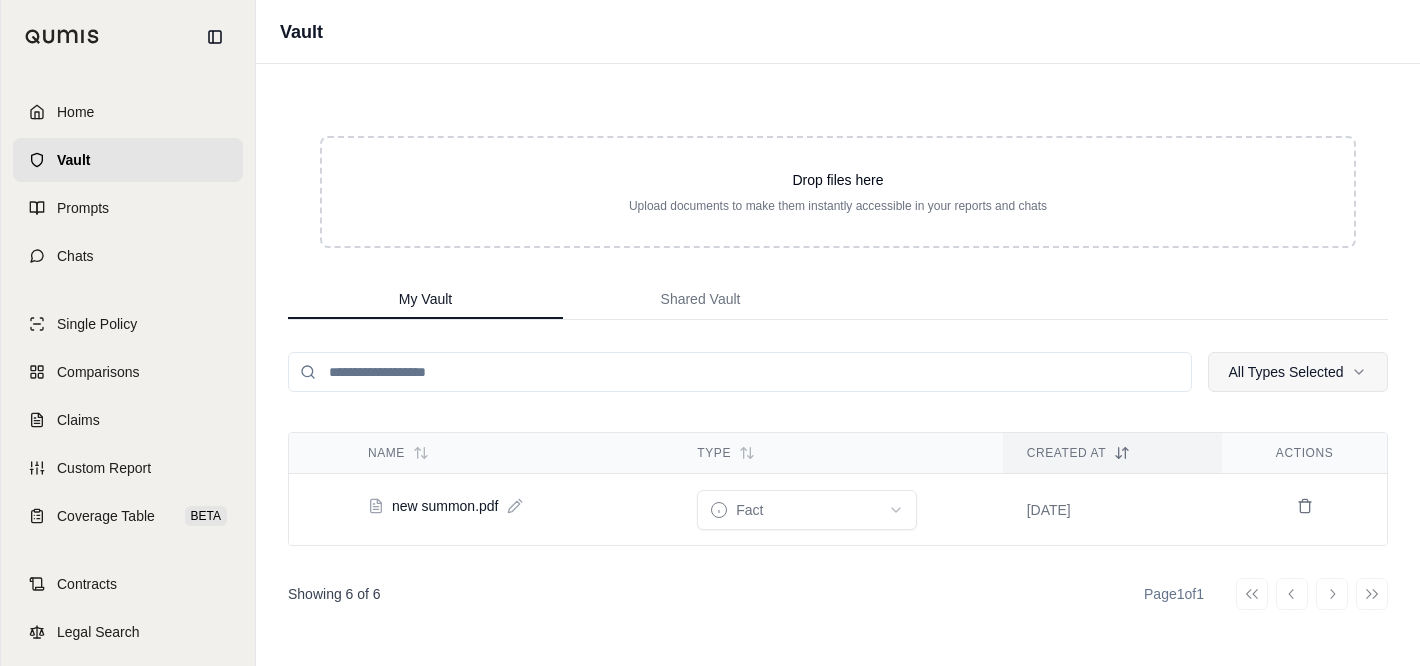 click on "Home Vault Prompts Chats Single Policy Comparisons Claims Custom Report Coverage Table BETA Contracts Legal Search J [PERSON_NAME] Insurance Vault Drop files here Upload documents to make them instantly accessible in your reports and chats My Vault Shared Vault All Types Selected Name Type Created At Actions new summon.pdf fact [DATE] KIN-DP-FL-253592664 Packet for Mortgagee.pdf policy [DATE] Untitled document.pdf fact [DATE] TatPolicy.pdf policy [DATE] KIN-HO-FL-150091205 Renewal Packet for Mortgagee.pdf policy [DATE] Complaint.pdf fact [DATE] Showing 6 of 6 Page  1  of  1 Go to first page Go to previous page Go to next page Go to last page" at bounding box center [710, 333] 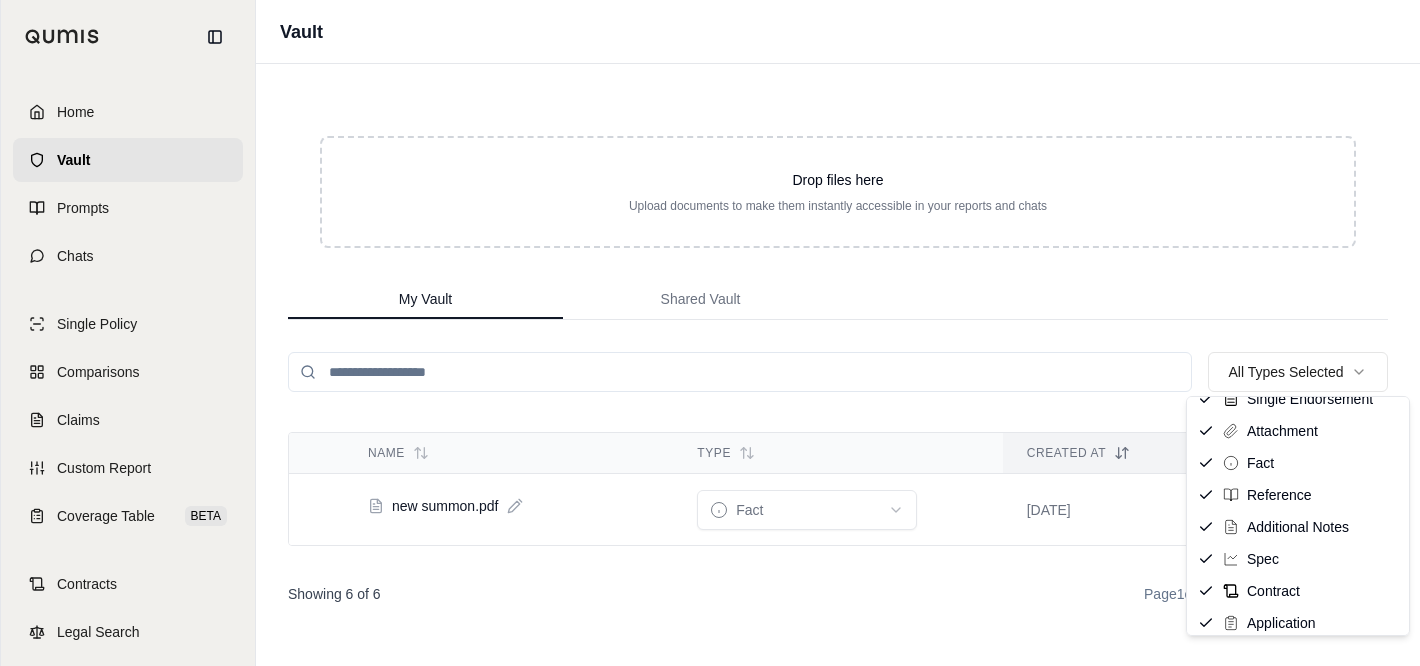 scroll, scrollTop: 236, scrollLeft: 0, axis: vertical 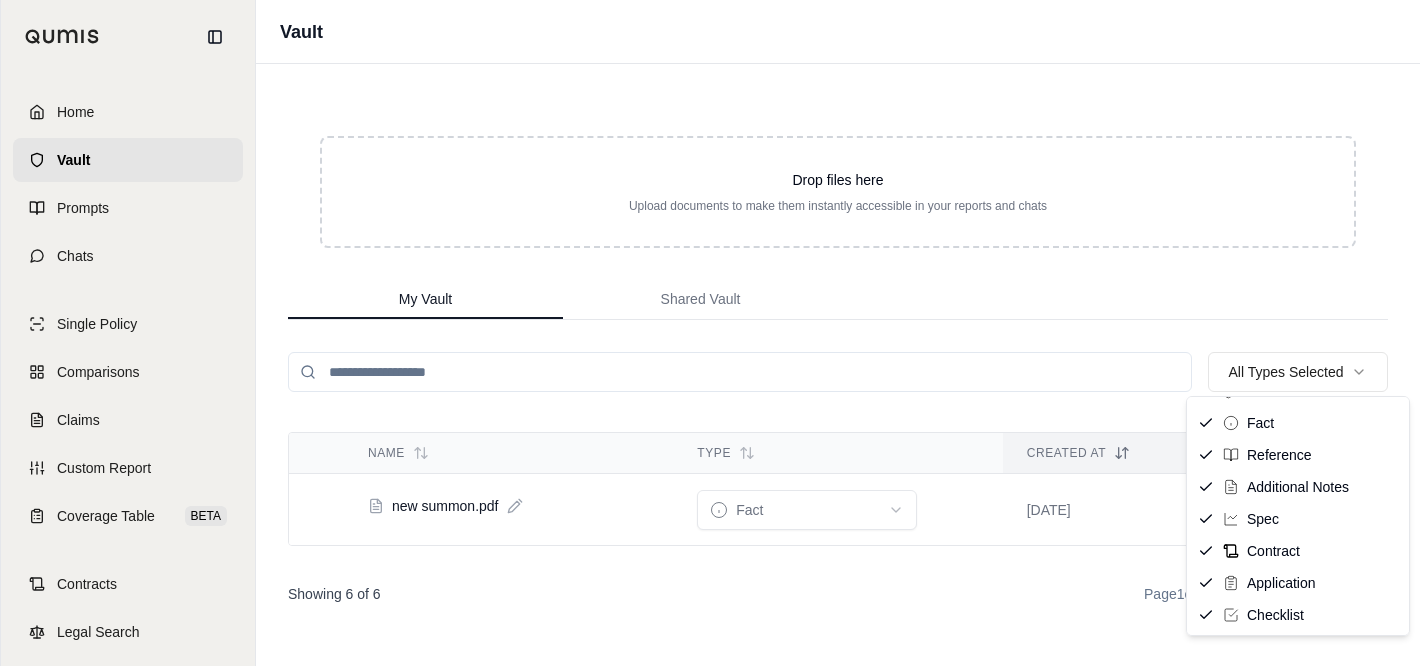 click on "Home Vault Prompts Chats Single Policy Comparisons Claims Custom Report Coverage Table BETA Contracts Legal Search J [PERSON_NAME] Insurance Vault Drop files here Upload documents to make them instantly accessible in your reports and chats My Vault Shared Vault All Types Selected Name Type Created At Actions new summon.pdf fact [DATE] KIN-DP-FL-253592664 Packet for Mortgagee.pdf policy [DATE] Untitled document.pdf fact [DATE] TatPolicy.pdf policy [DATE] KIN-HO-FL-150091205 Renewal Packet for Mortgagee.pdf policy [DATE] Complaint.pdf fact [DATE] Showing 6 of 6 Page  1  of  1 Go to first page Go to previous page Go to next page Go to last page
Filter by Document Type Deselect All Policy Quote Binder Single Endorsement Attachment Fact Reference Additional Notes Spec Contract Application Checklist" at bounding box center (710, 333) 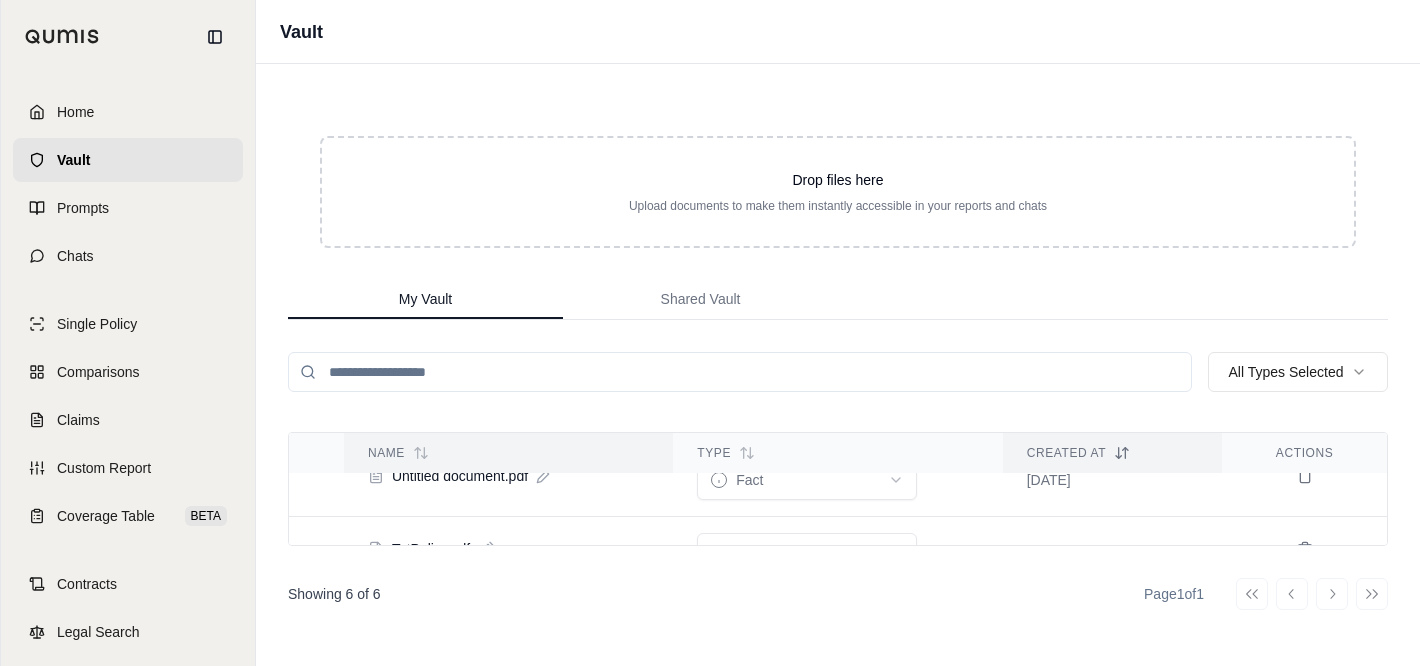 scroll, scrollTop: 0, scrollLeft: 0, axis: both 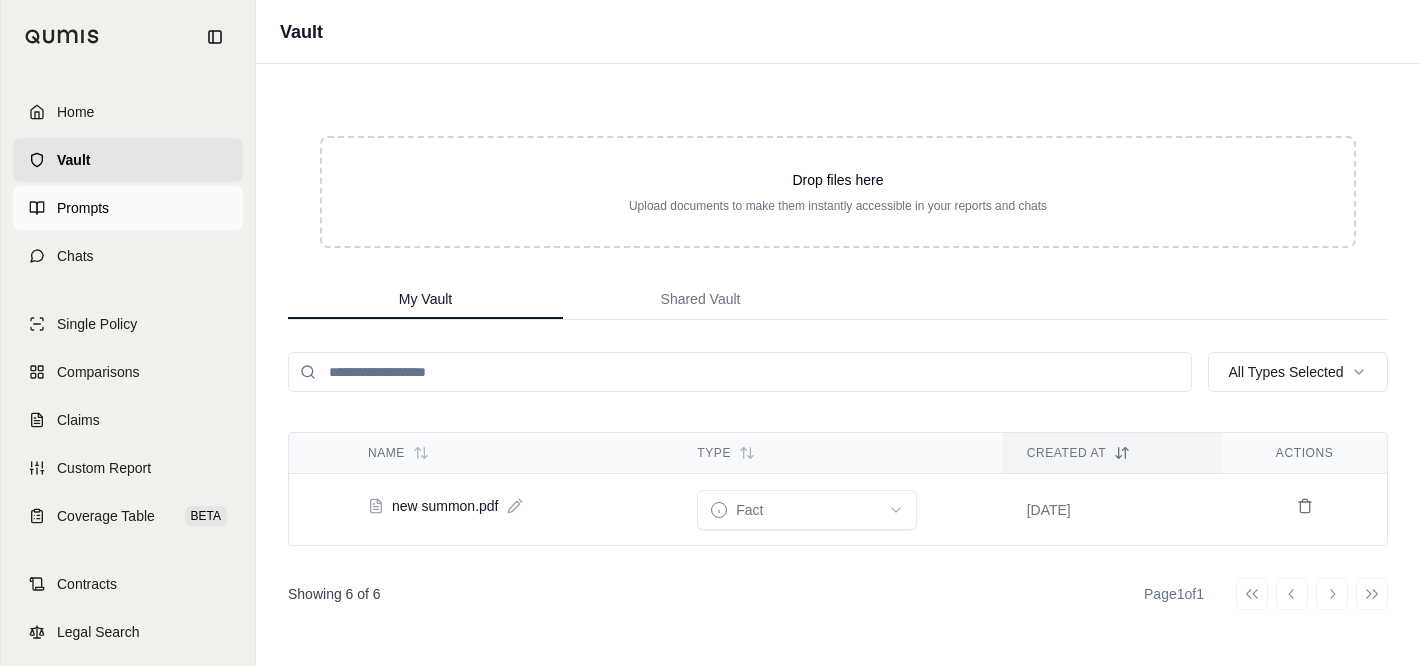 click on "Prompts" at bounding box center [128, 208] 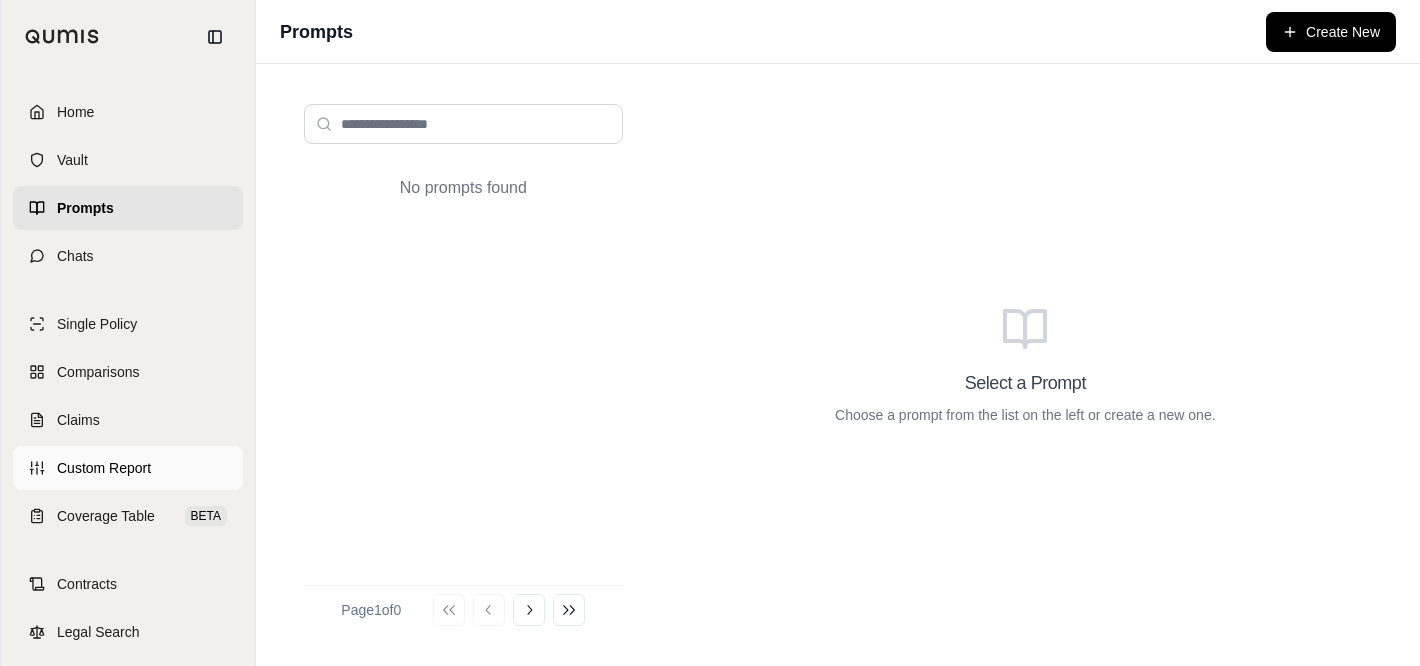 click on "Custom Report" at bounding box center (104, 468) 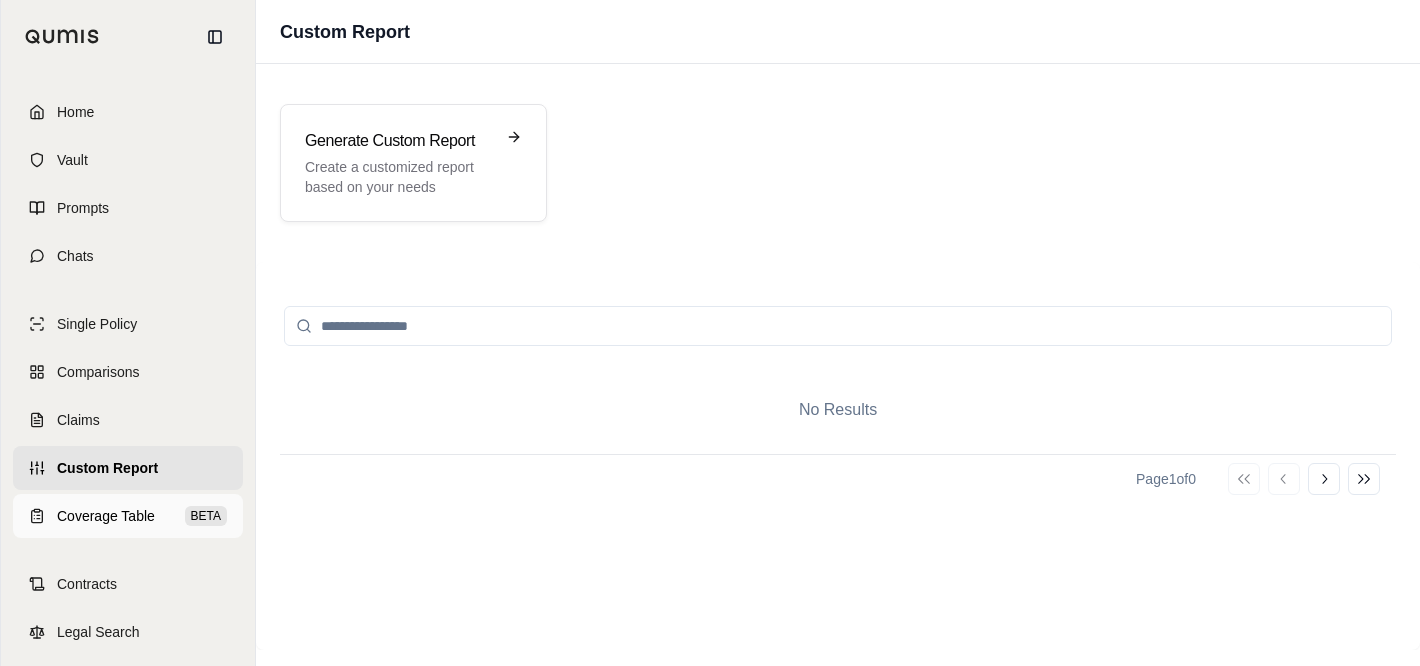 click on "Coverage Table" at bounding box center (106, 516) 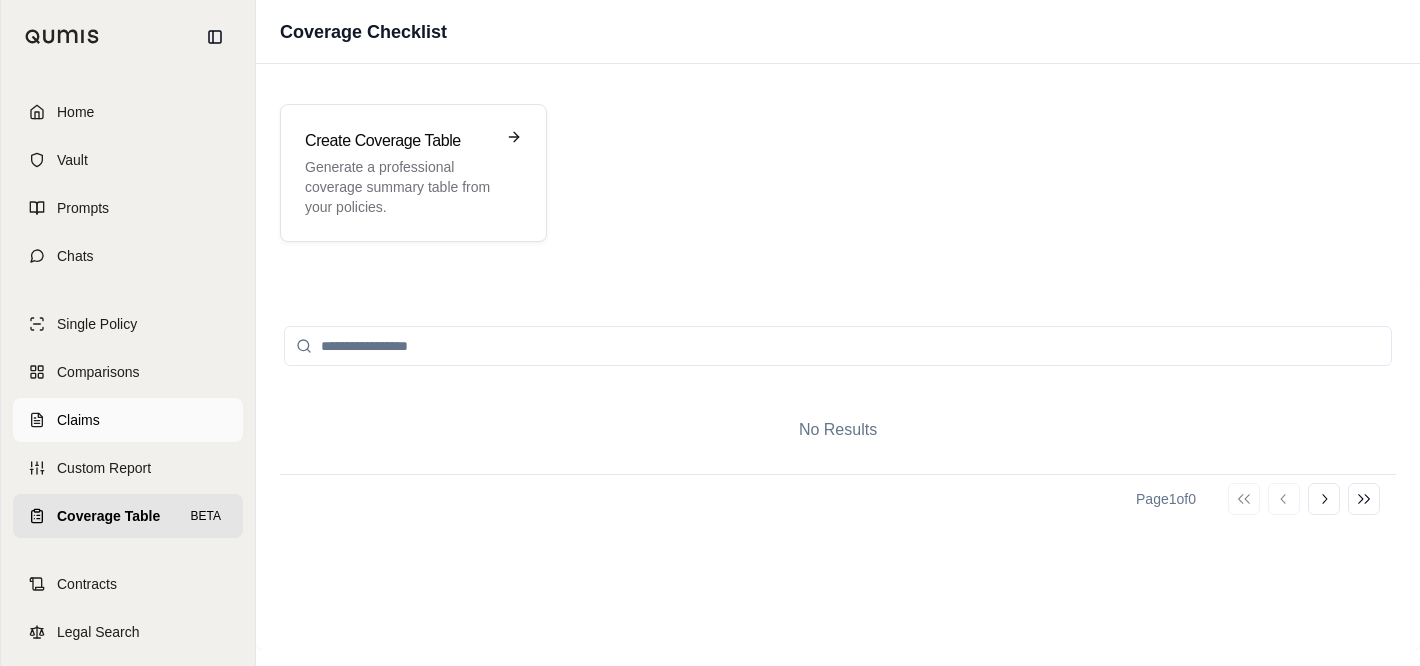 click on "Claims" at bounding box center [78, 420] 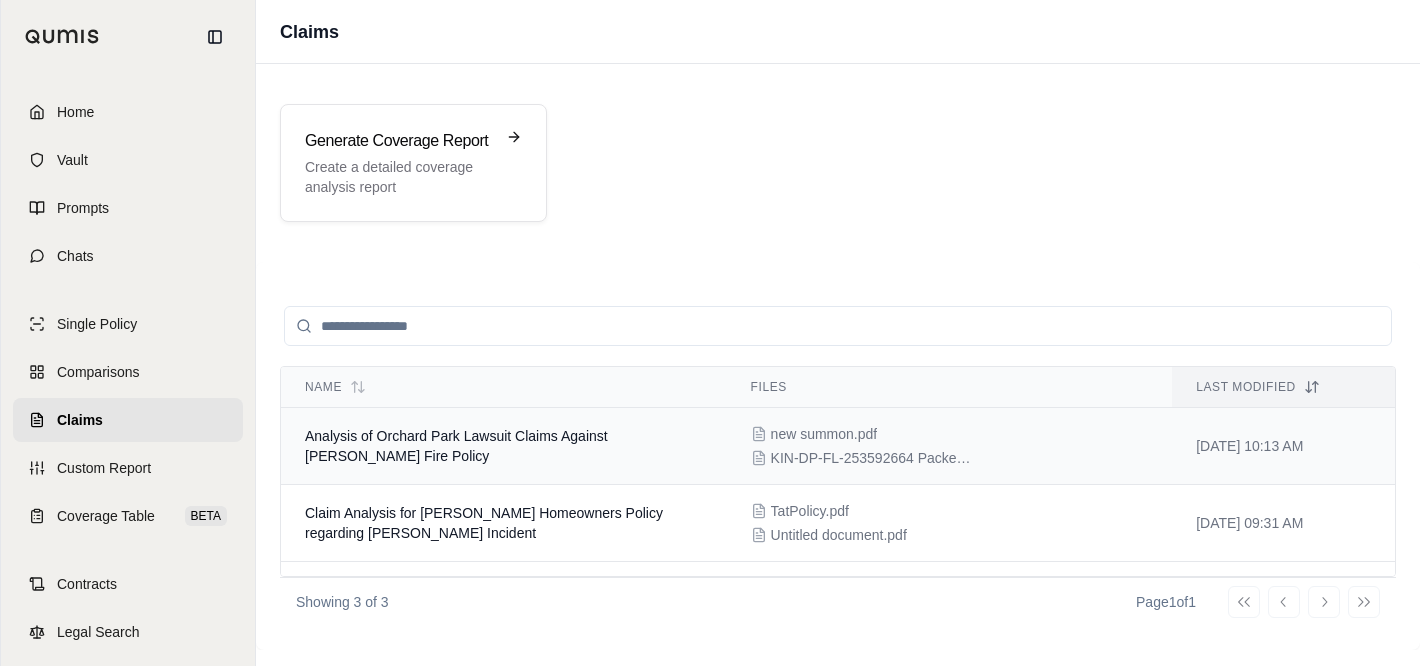 click on "Analysis of Orchard Park Lawsuit Claims Against [PERSON_NAME] Fire Policy" at bounding box center (456, 446) 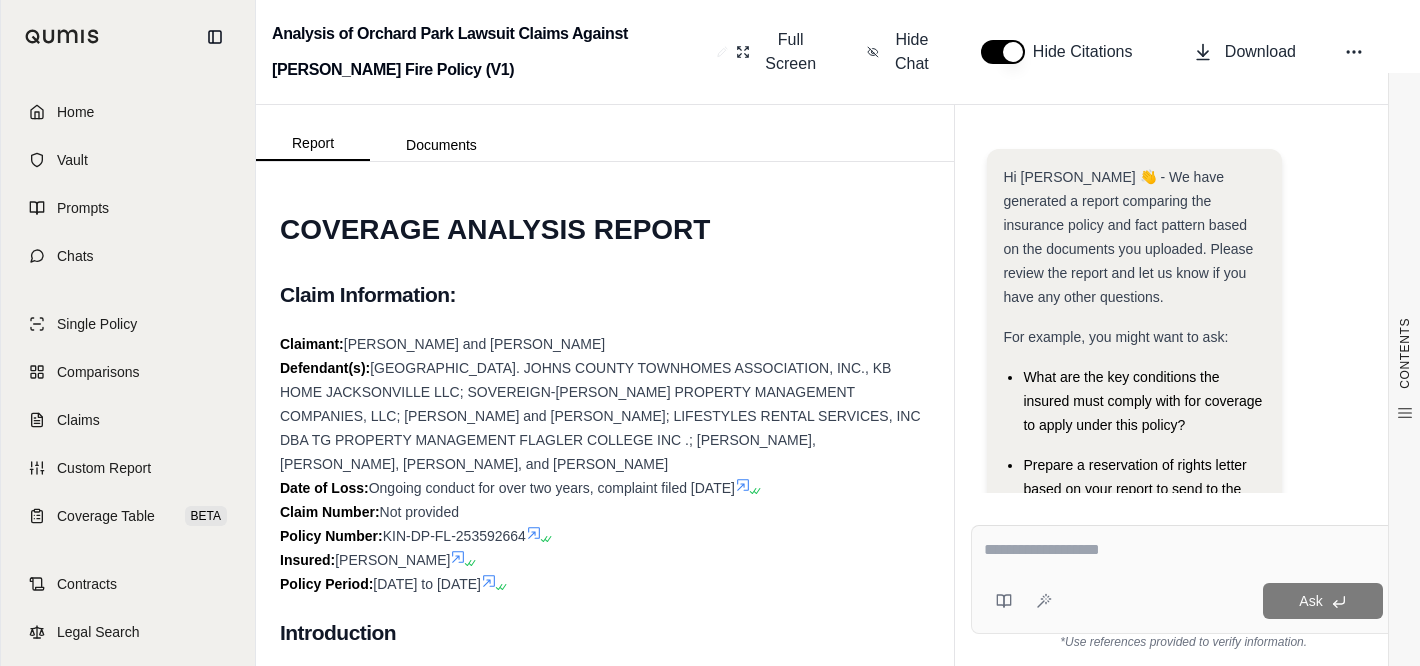 scroll, scrollTop: 337, scrollLeft: 0, axis: vertical 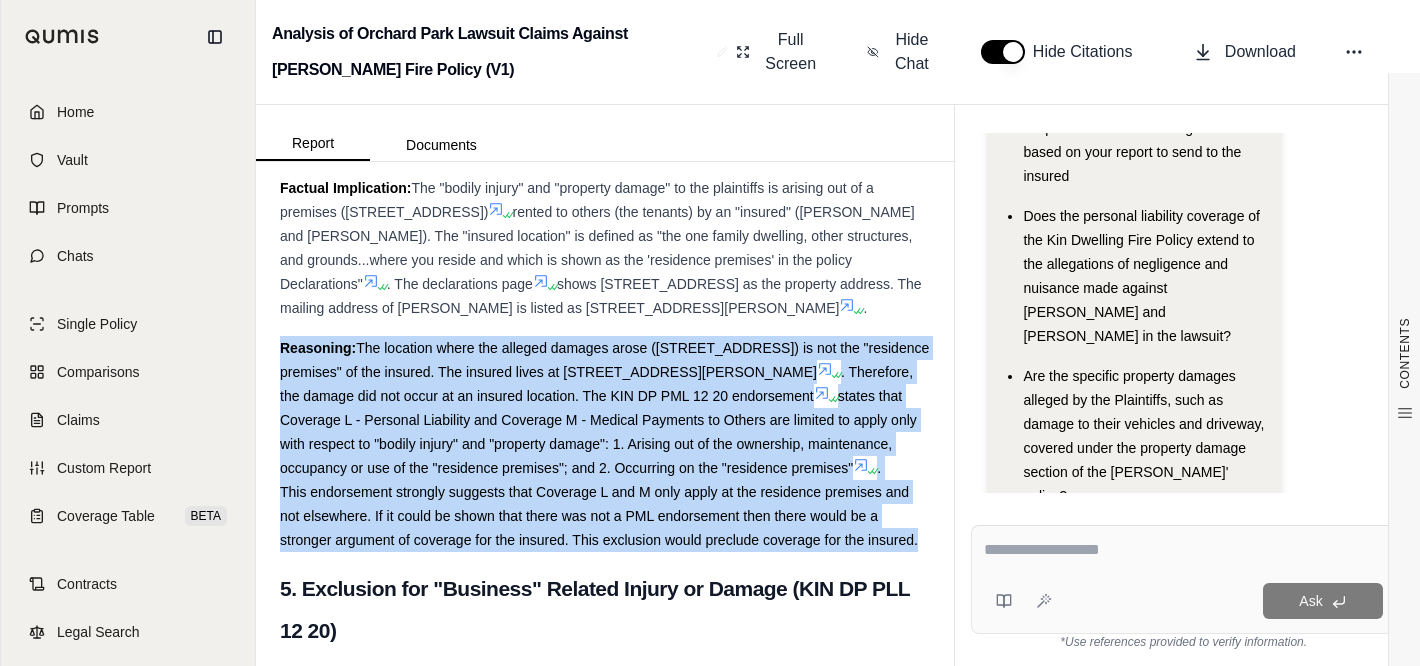 drag, startPoint x: 931, startPoint y: 495, endPoint x: 279, endPoint y: 284, distance: 685.29193 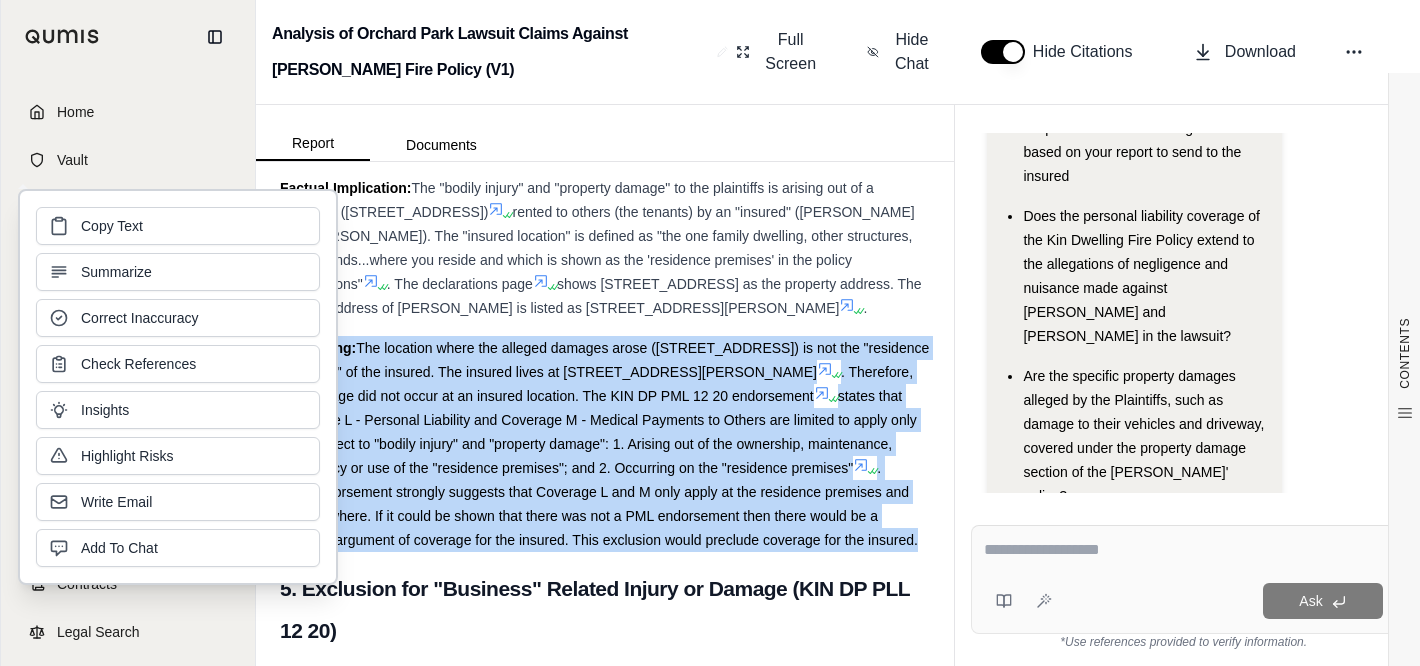 copy on "Reasoning:  The location where the alleged damages arose ([STREET_ADDRESS]) is not the "residence premises" of the insured. The insured lives at [STREET_ADDRESS][PERSON_NAME] Therefore, the damage did not occur at an insured location. The KIN DP PML 12 20 endorsement   states that Coverage L - Personal Liability and Coverage M - Medical Payments to Others are limited to apply only with respect to "bodily injury" and "property damage": 1. Arising out of the ownership, maintenance, occupancy or use of the "residence premises"; and 2. Occurring on the "residence premises"  . This endorsement strongly suggests that Coverage L and M only apply at the residence premises and not elsewhere. If it could be shown that there was not a PML endorsement then there would be a stronger argument of coverage for the insured. This exclusion would preclude coverage for the insured." 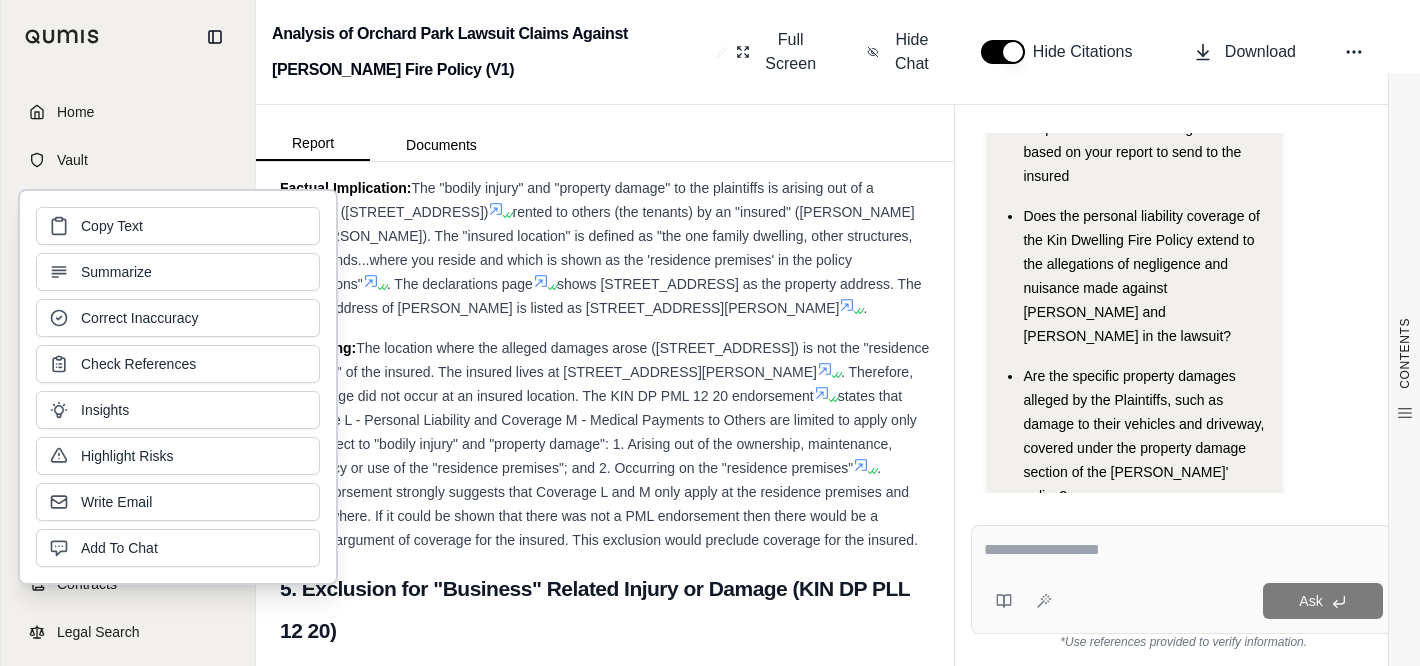 click on "Factual Implication:  The "bodily injury" and "property damage" to the plaintiffs is arising out of a premises ([STREET_ADDRESS])   rented to others (the tenants) by an "insured" ([PERSON_NAME] and [PERSON_NAME]). The "insured location" is defined as "the one family dwelling, other structures, and grounds...where you reside and which is shown as the 'residence premises' in the policy Declarations"  . The declarations page   shows [STREET_ADDRESS] as the property address. The mailing address of [PERSON_NAME] is listed as [STREET_ADDRESS][PERSON_NAME]" at bounding box center (605, 248) 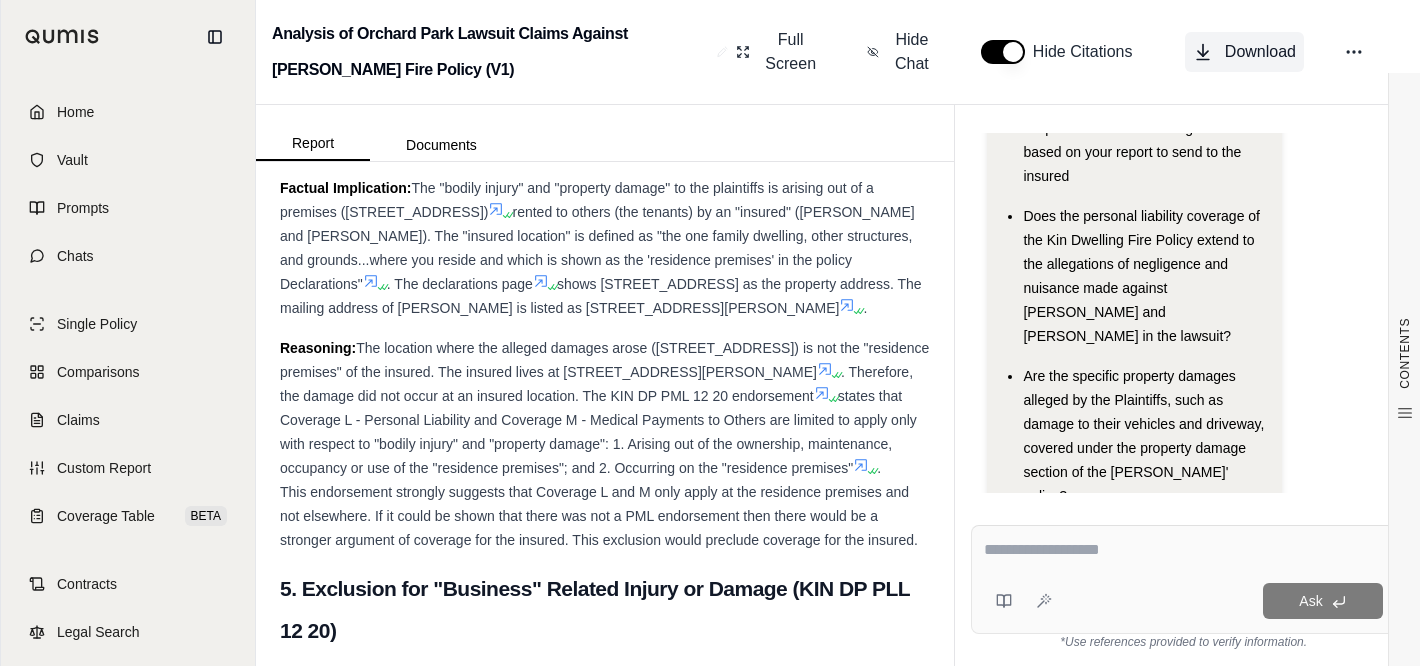 click on "Download" at bounding box center (1260, 52) 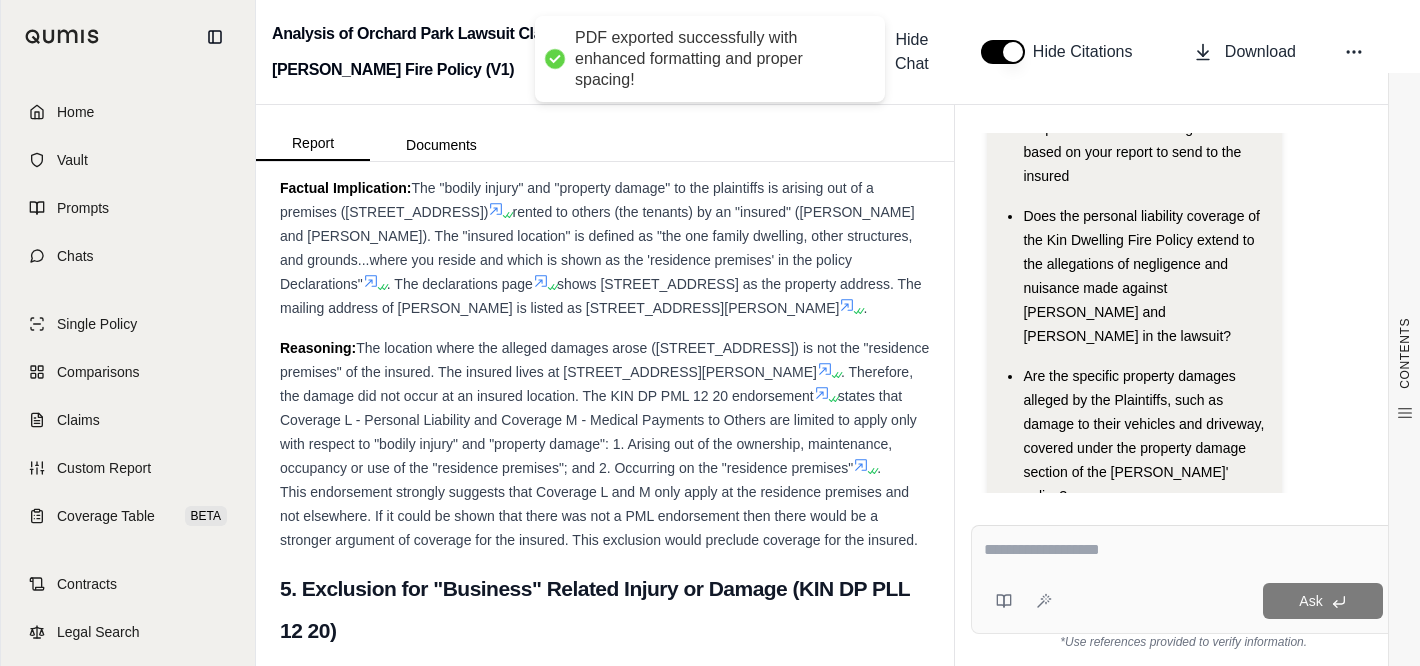 click on "Full Screen Hide Chat Hide Citations Download" at bounding box center [1066, 52] 